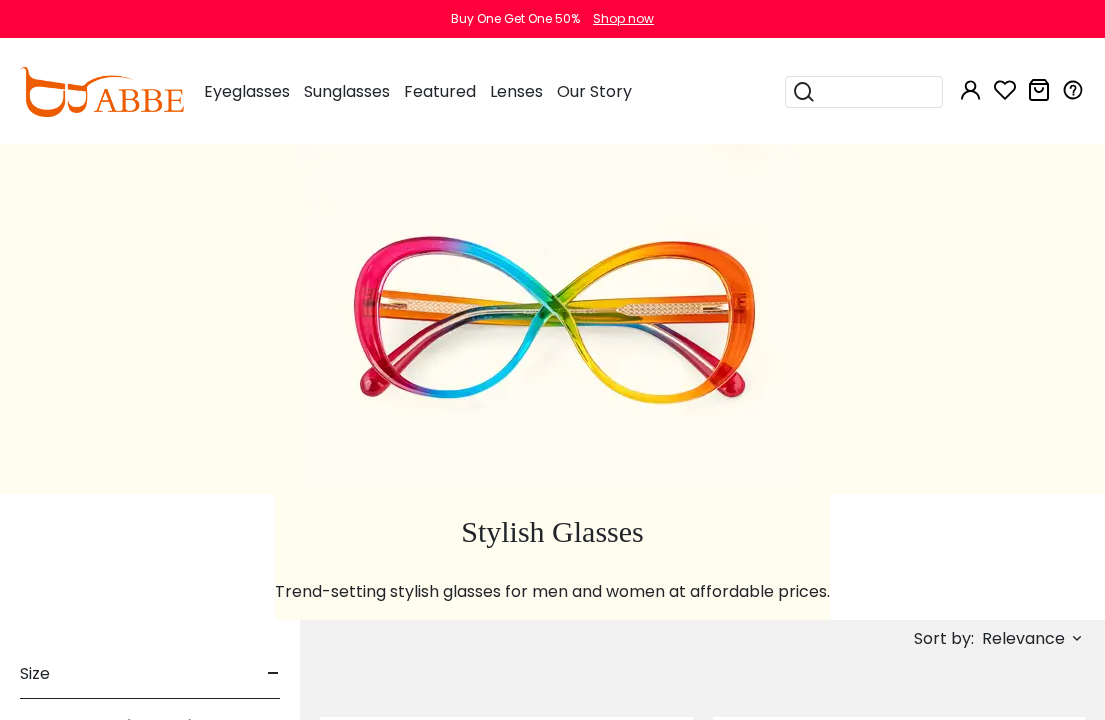 scroll, scrollTop: 3, scrollLeft: 0, axis: vertical 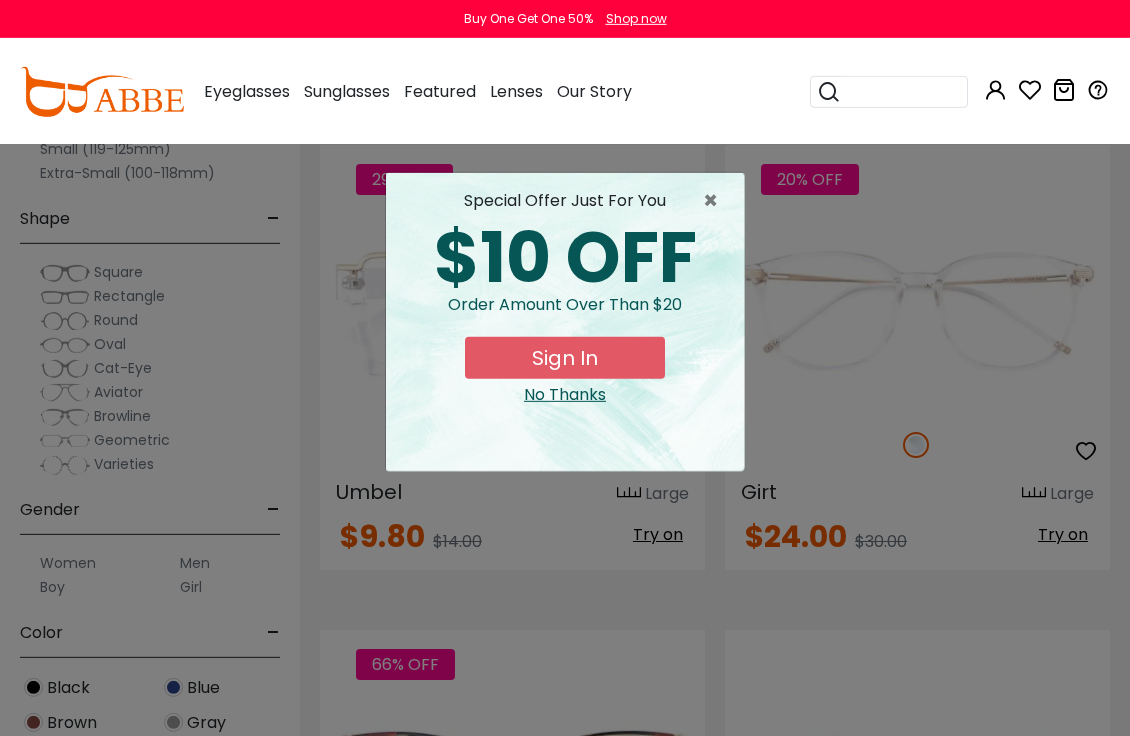 click on "×" at bounding box center (715, 201) 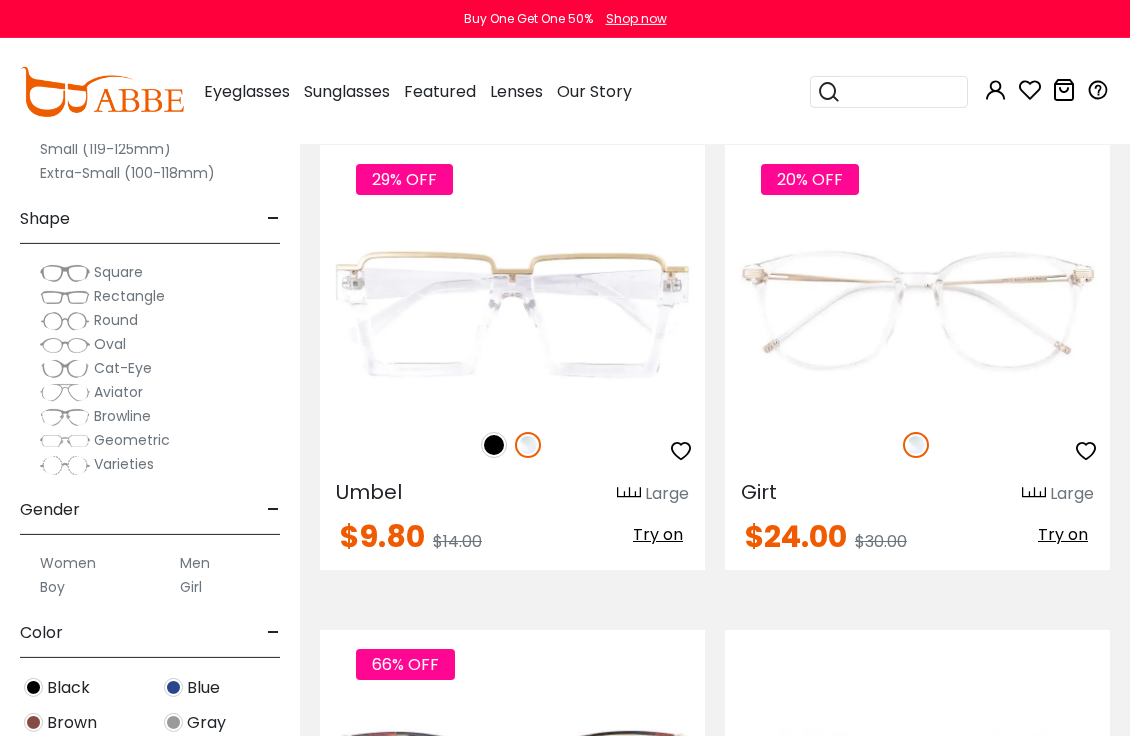 click on "Square" at bounding box center (118, 272) 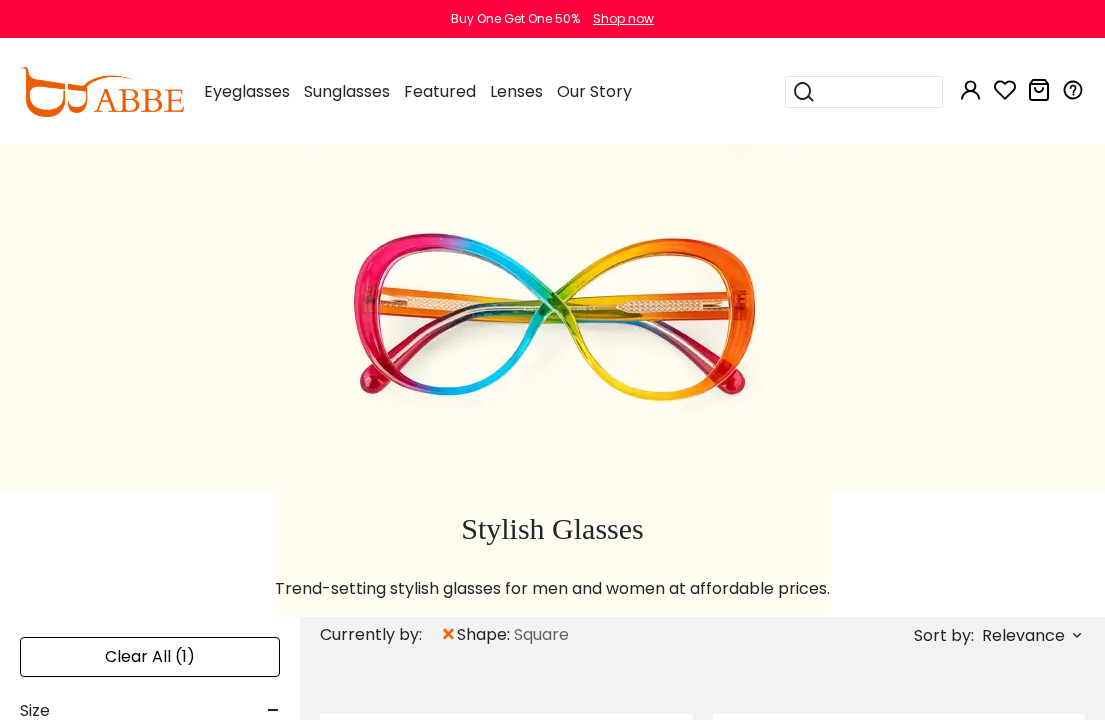 scroll, scrollTop: 0, scrollLeft: 0, axis: both 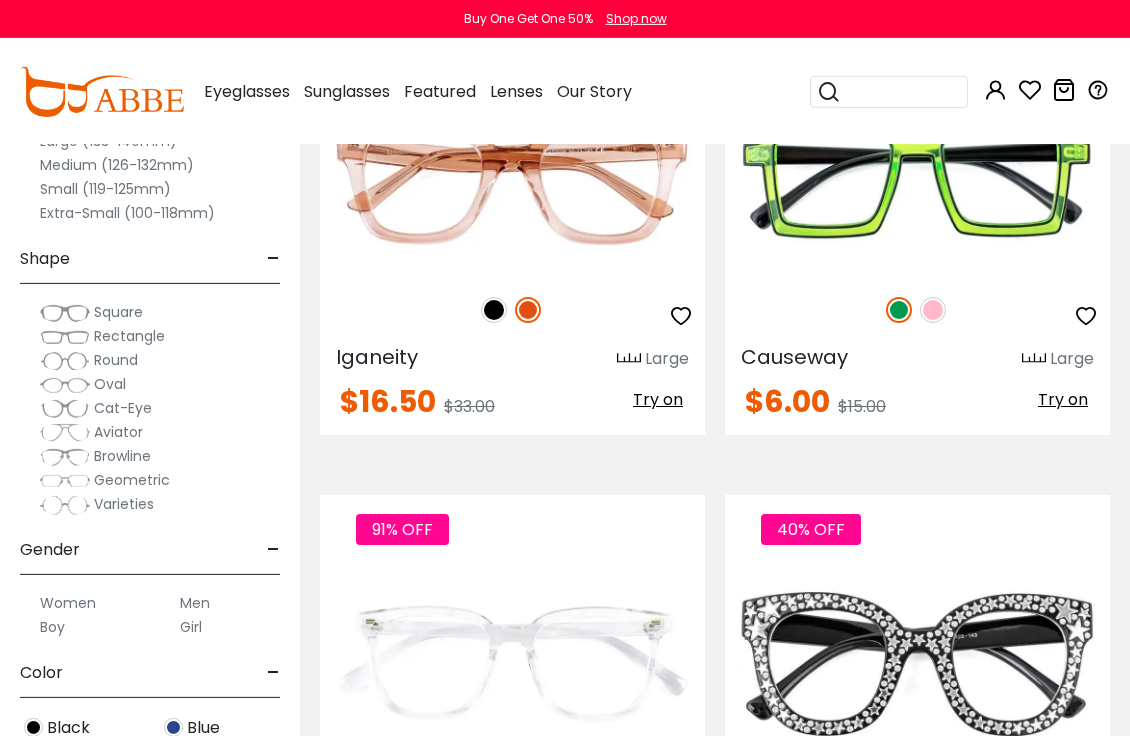 click on "Blue" at bounding box center [220, 727] 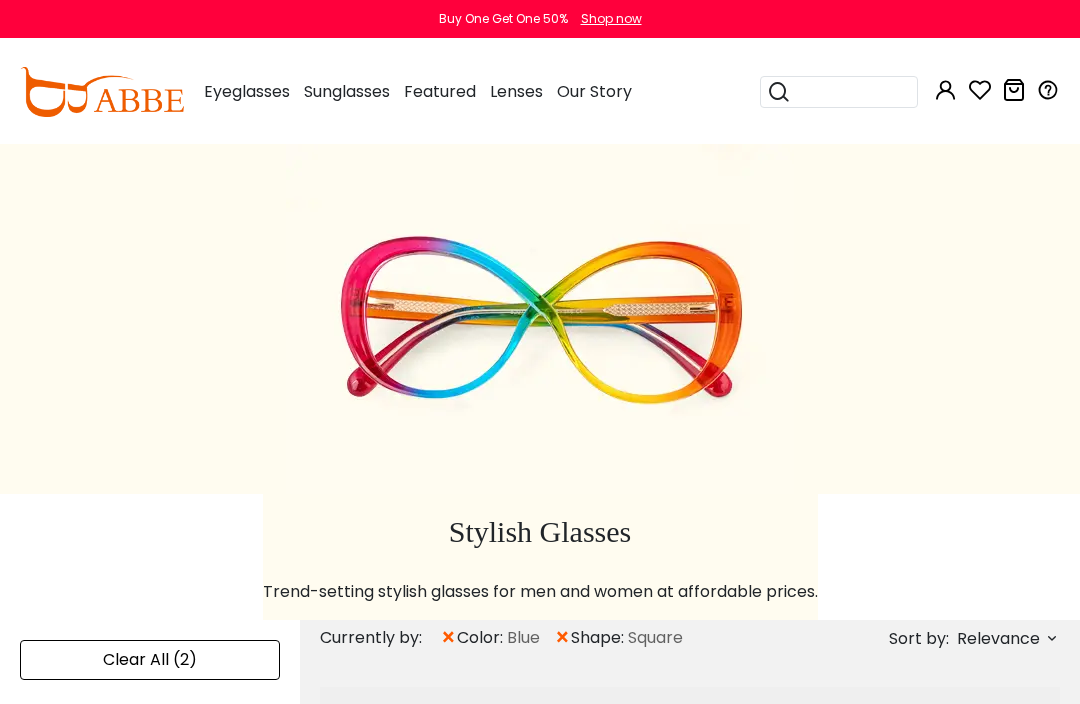 scroll, scrollTop: 0, scrollLeft: 0, axis: both 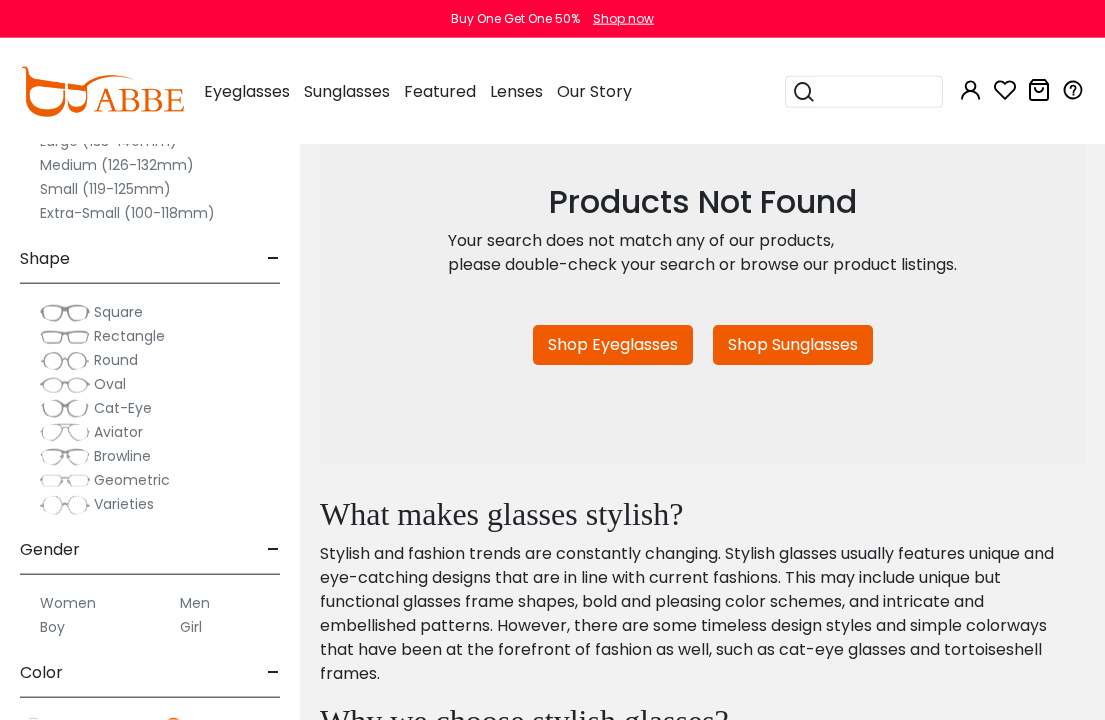 click on "Shop Eyeglasses" at bounding box center (613, 345) 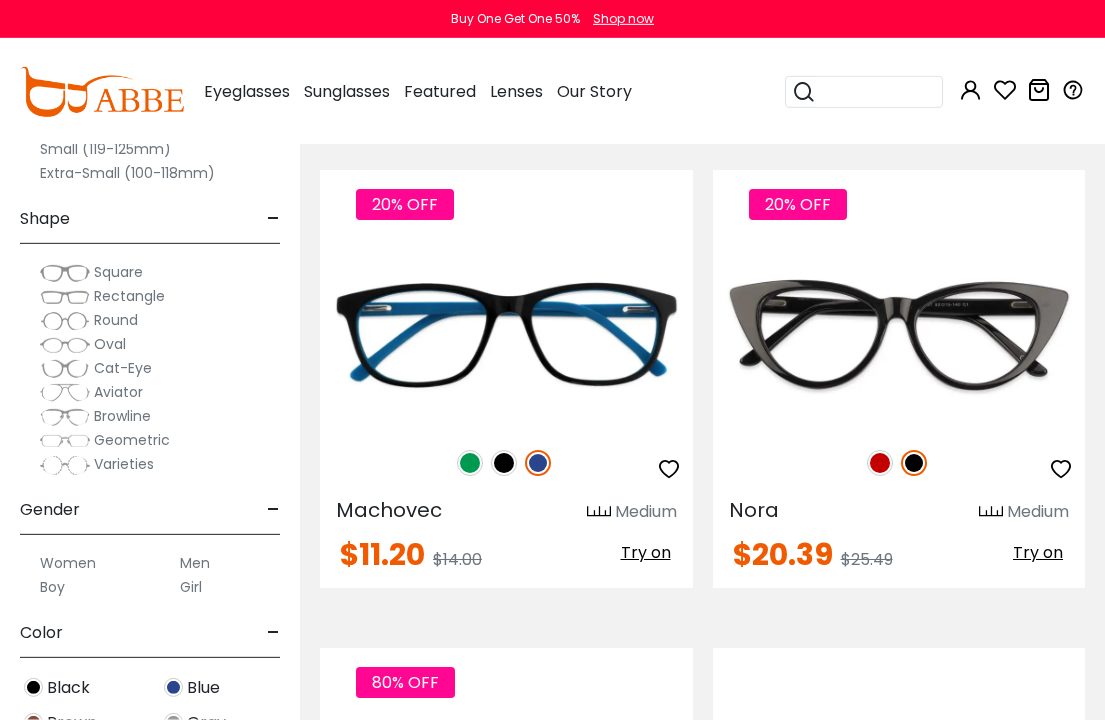 scroll, scrollTop: 0, scrollLeft: 0, axis: both 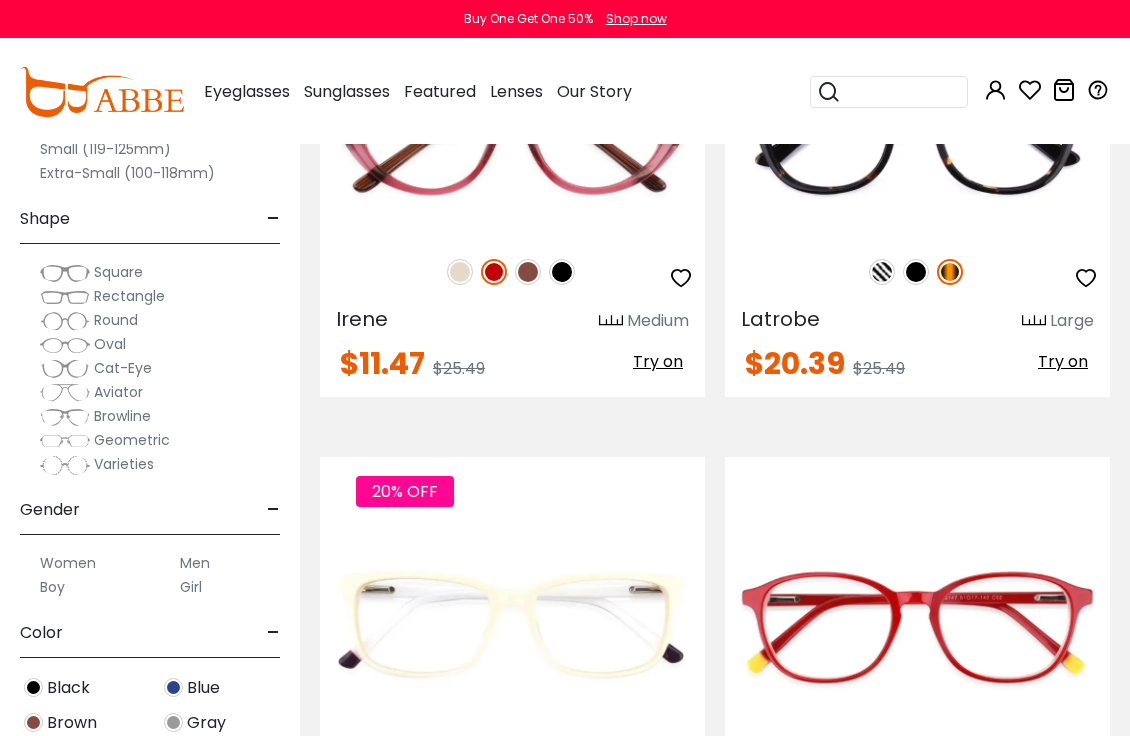 click on "Blue" at bounding box center [68, 688] 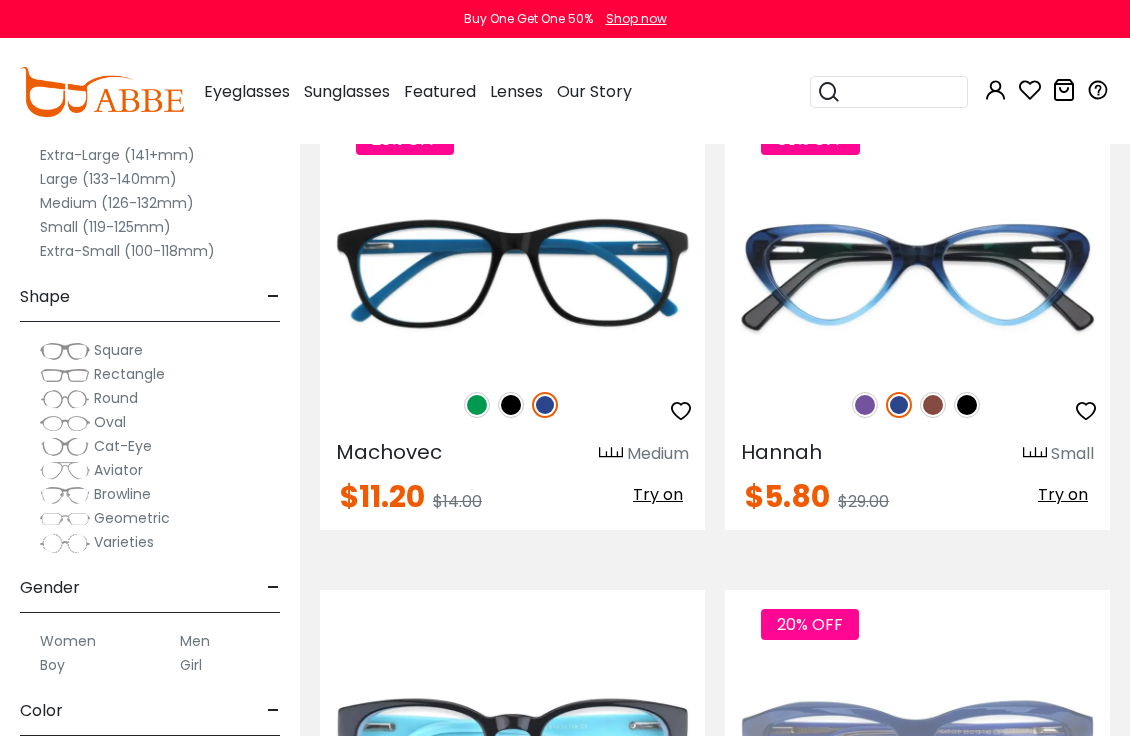 scroll, scrollTop: 0, scrollLeft: 0, axis: both 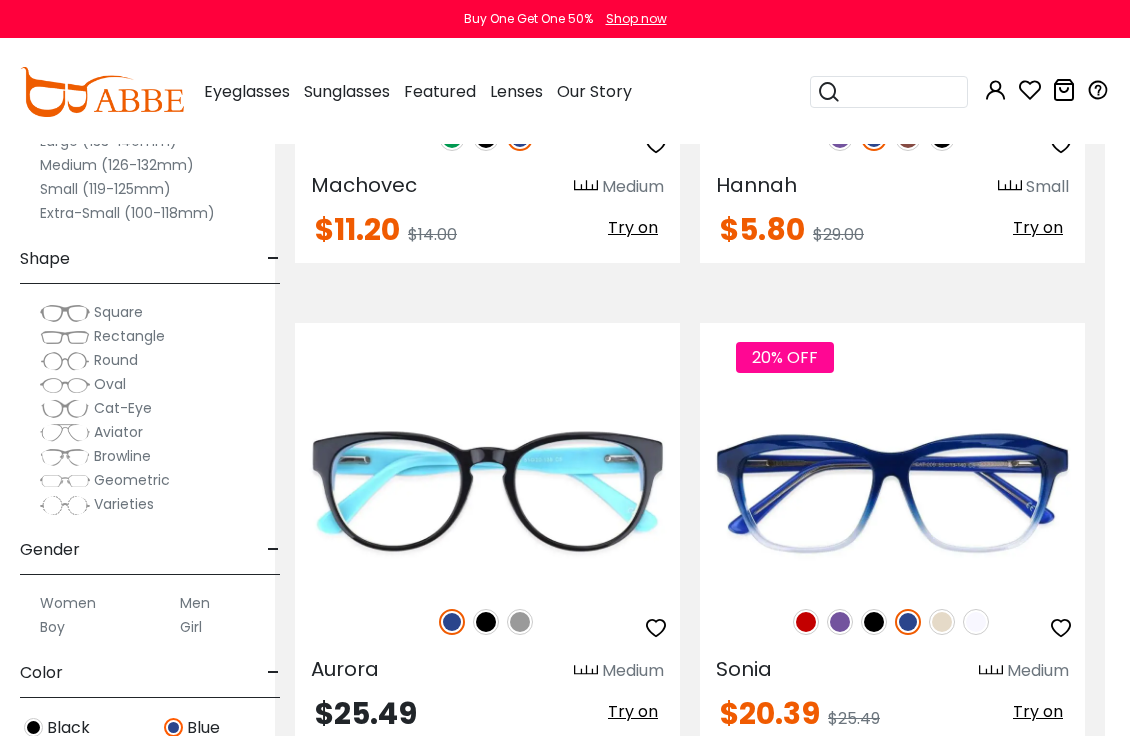 click at bounding box center [0, 0] 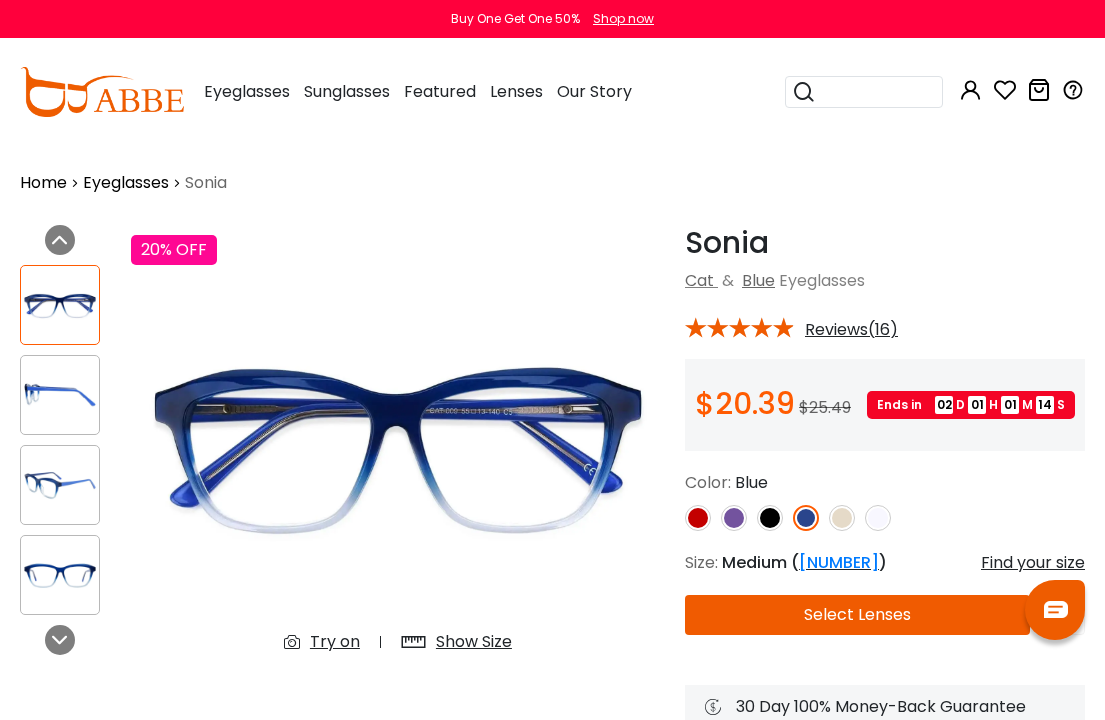 scroll, scrollTop: 0, scrollLeft: 0, axis: both 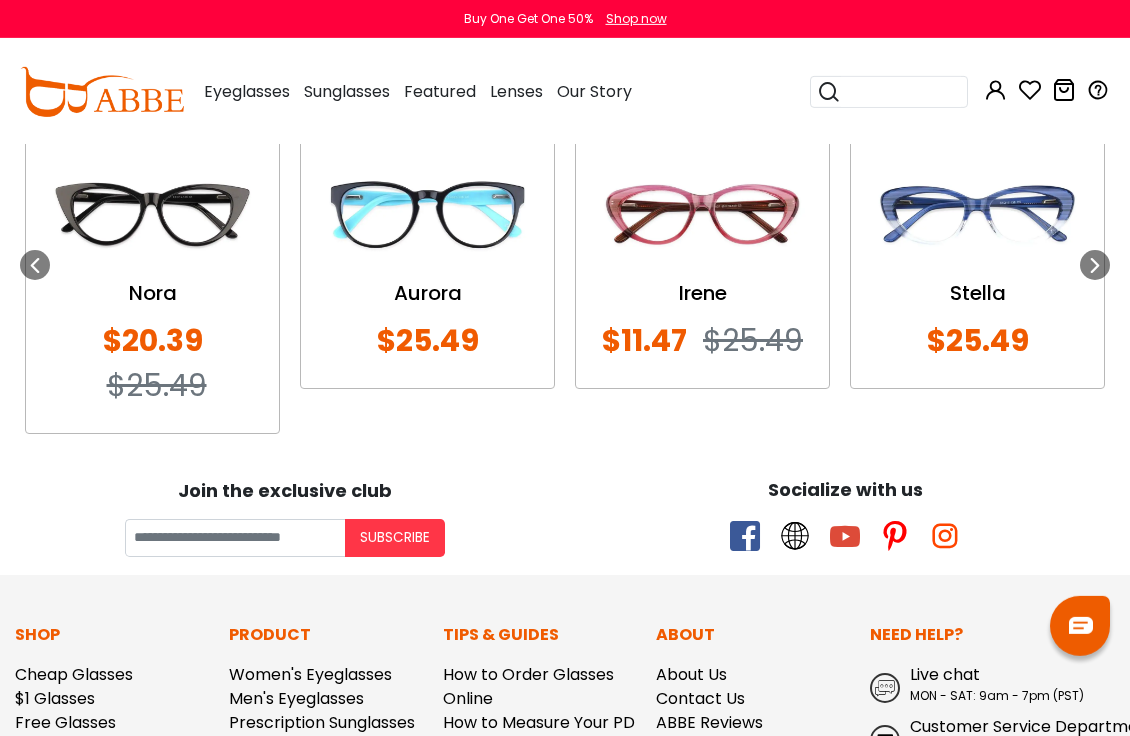 click at bounding box center (977, 214) 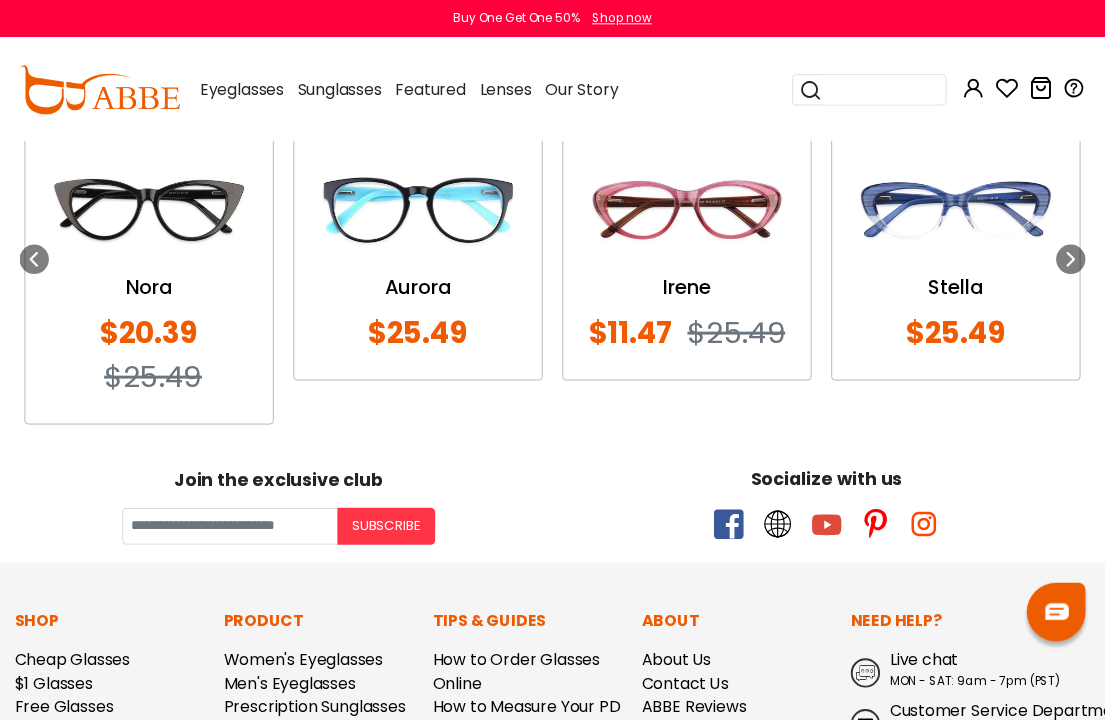 scroll, scrollTop: 2499, scrollLeft: 1, axis: both 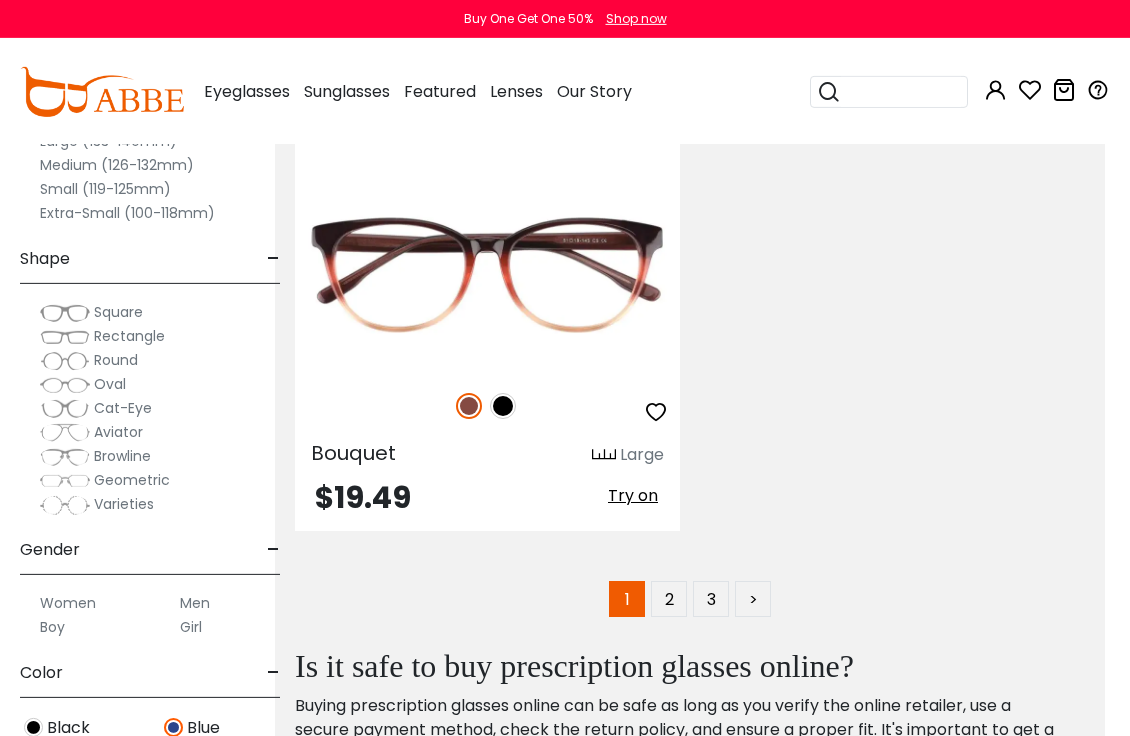 click on "2" at bounding box center [669, 599] 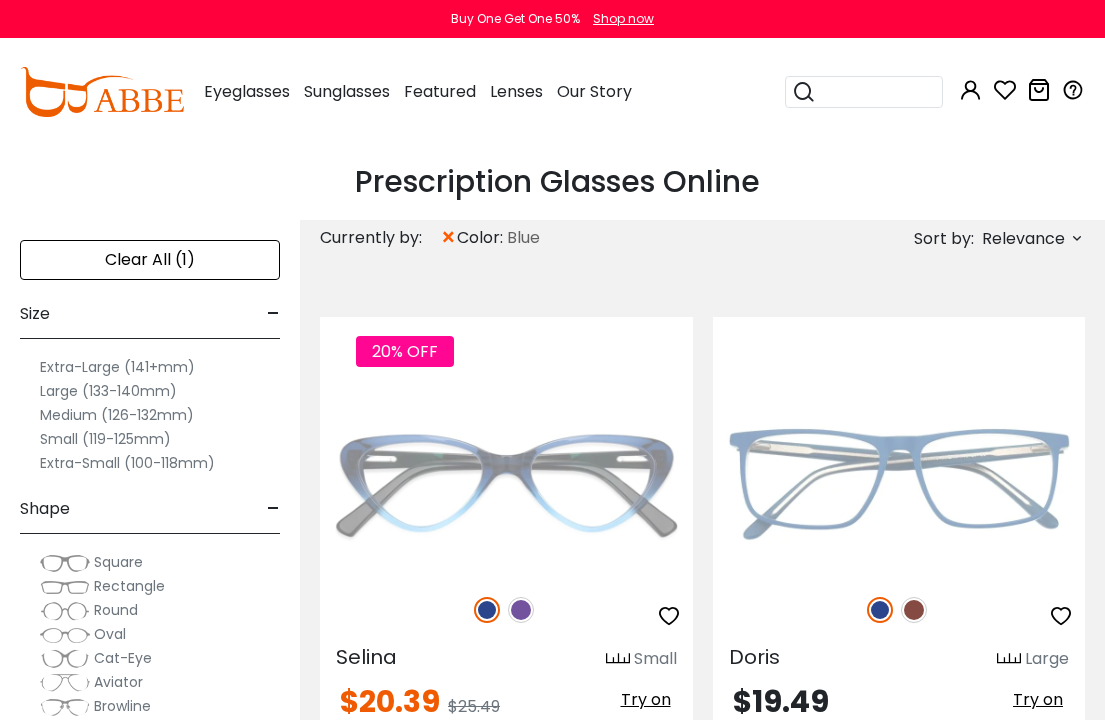 scroll, scrollTop: 3, scrollLeft: 0, axis: vertical 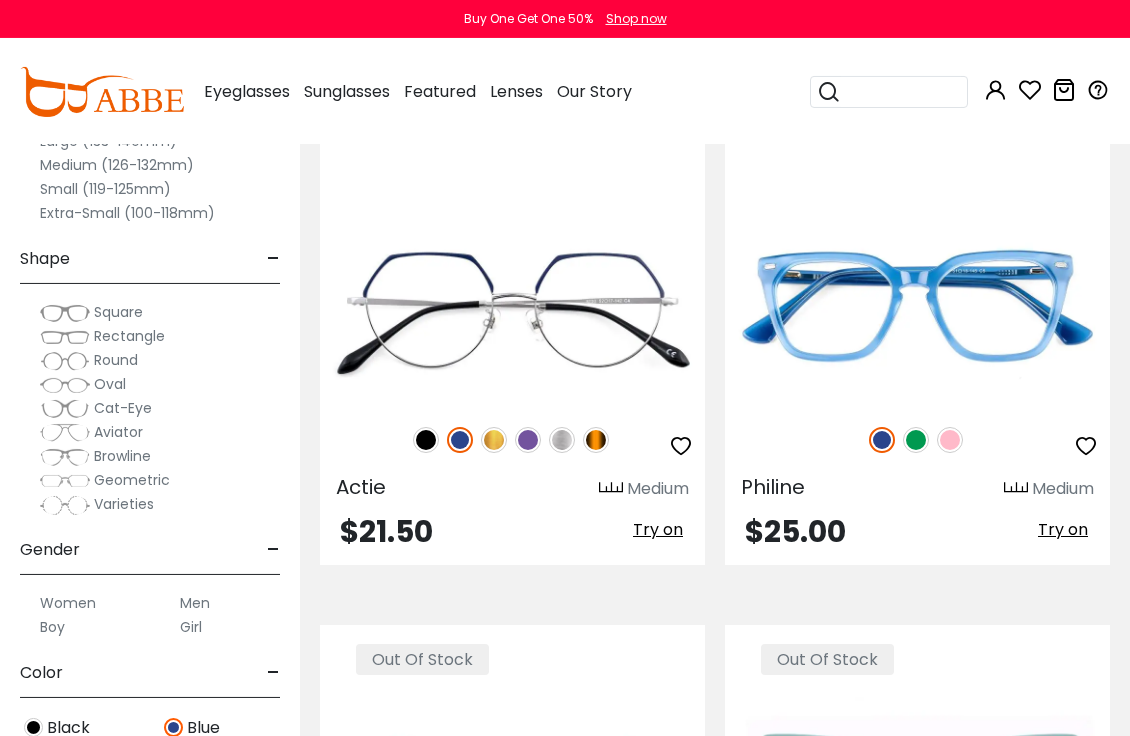 click at bounding box center (0, 0) 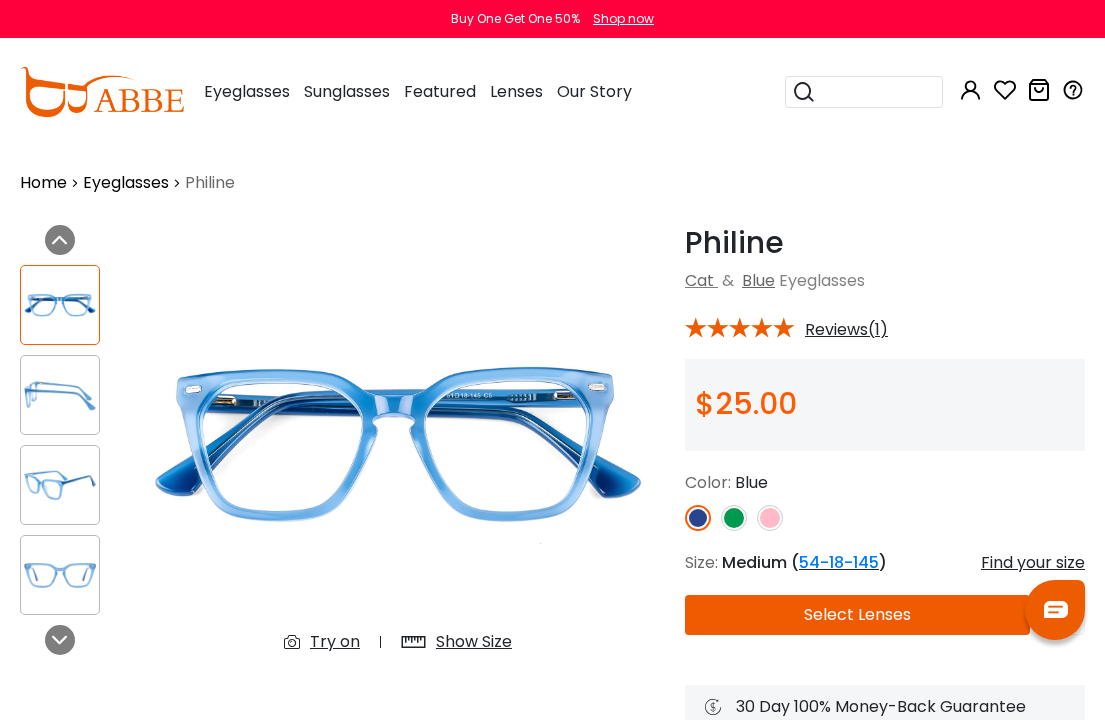 scroll, scrollTop: 0, scrollLeft: 0, axis: both 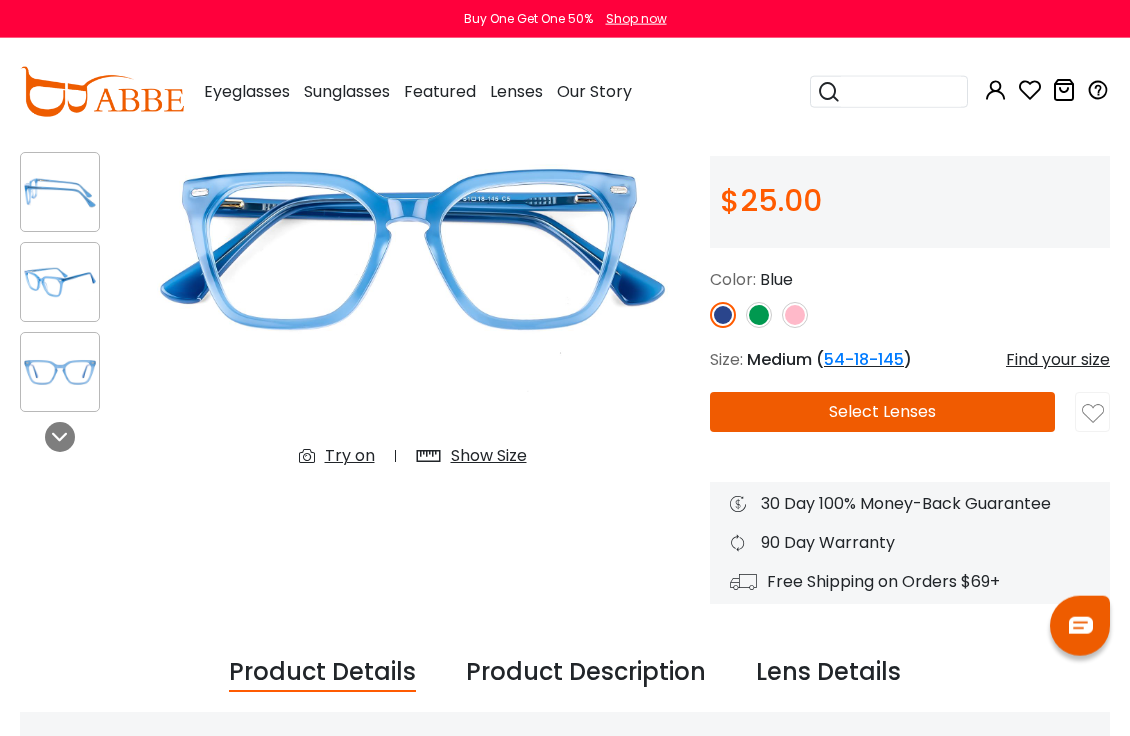 click on "Find your size" at bounding box center [1058, 360] 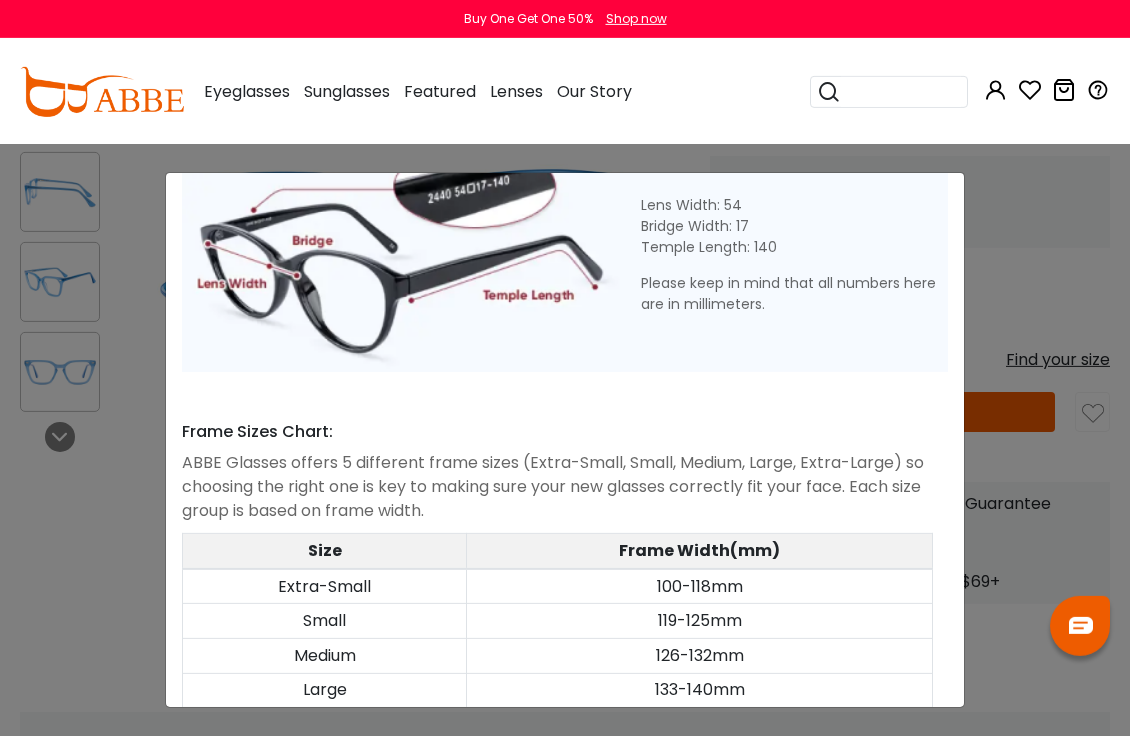 scroll, scrollTop: 902, scrollLeft: 0, axis: vertical 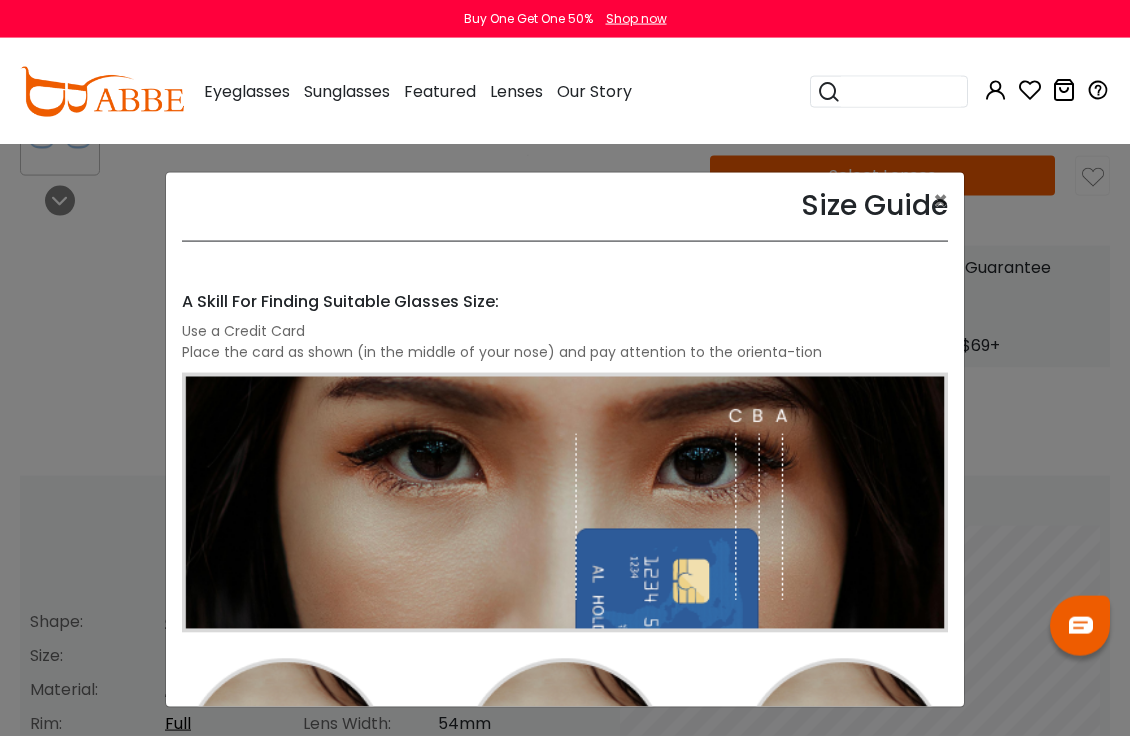 click on "Size Guide
×
A Skill For Finding Suitable Glasses Size:
Use a Credit Card
Place the card as shown (in the middle of your nose) and pay attention to the orienta-tion
If You Have Existing Glasses:
Most eyewear brands print these details in a similar spot; if you already have a pair that you like, you can compare measurements to see how a certain frame of ours will fit you.
Lens Width: 54
Bridge Width: 17
Temple Length: 140 Size" at bounding box center (565, 368) 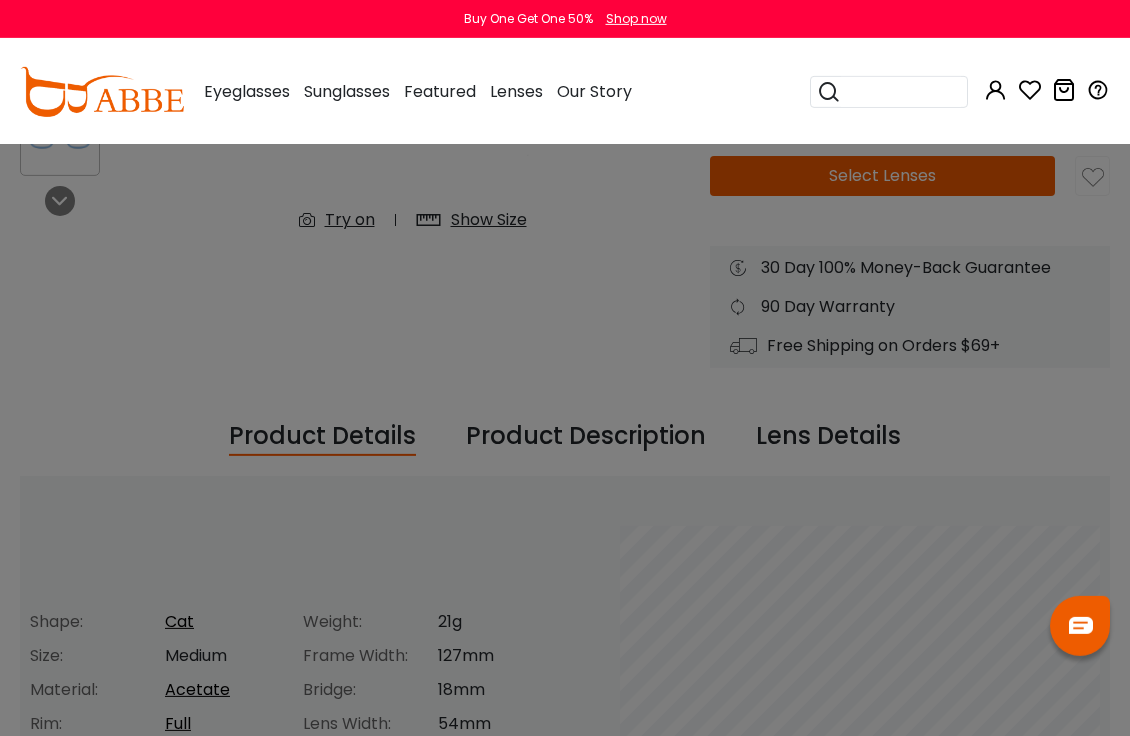 scroll, scrollTop: 0, scrollLeft: 0, axis: both 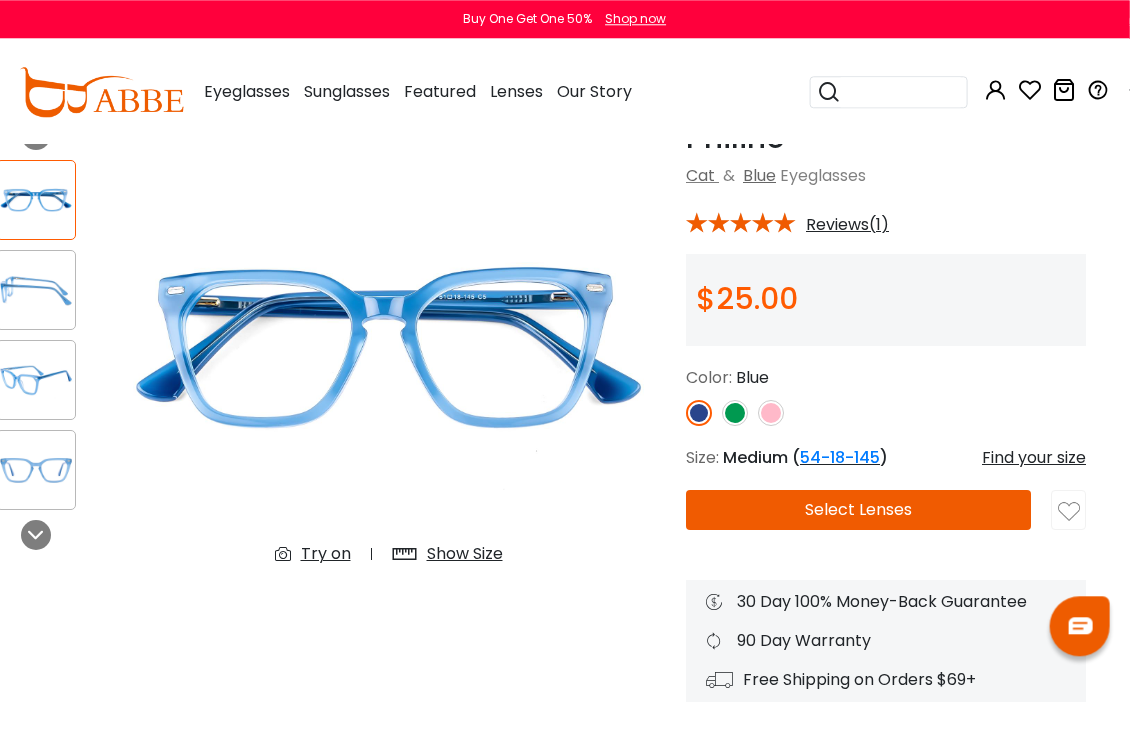 click on "Find your size" at bounding box center [1034, 458] 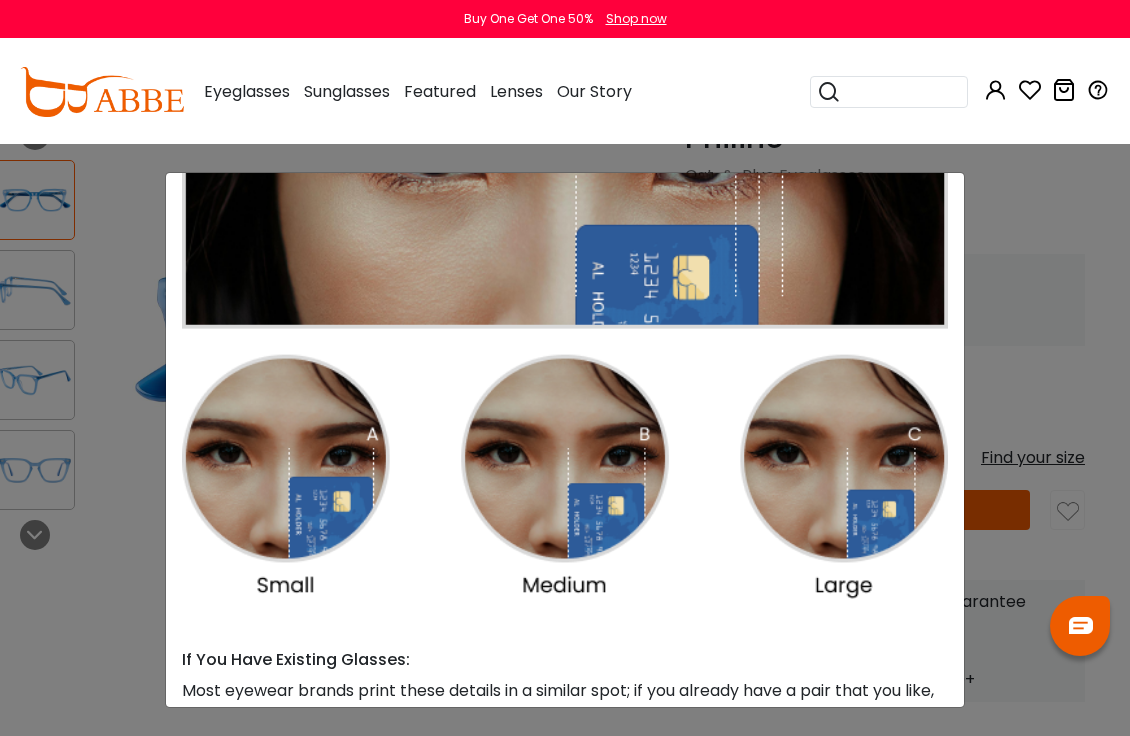 scroll, scrollTop: 302, scrollLeft: 0, axis: vertical 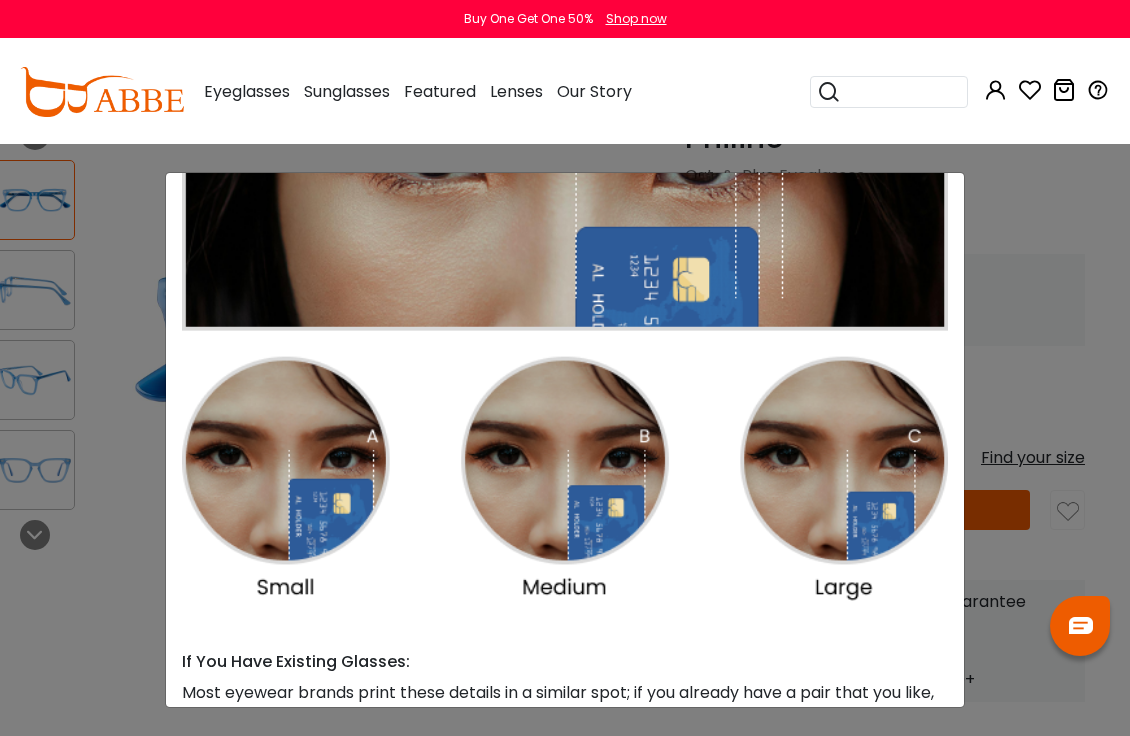 click on "Size Guide
×
A Skill For Finding Suitable Glasses Size:
Use a Credit Card
Place the card as shown (in the middle of your nose) and pay attention to the orienta-tion
If You Have Existing Glasses:
Most eyewear brands print these details in a similar spot; if you already have a pair that you like, you can compare measurements to see how a certain frame of ours will fit you.
Lens Width: 54
Bridge Width: 17
Temple Length: 140 Size" at bounding box center (565, 368) 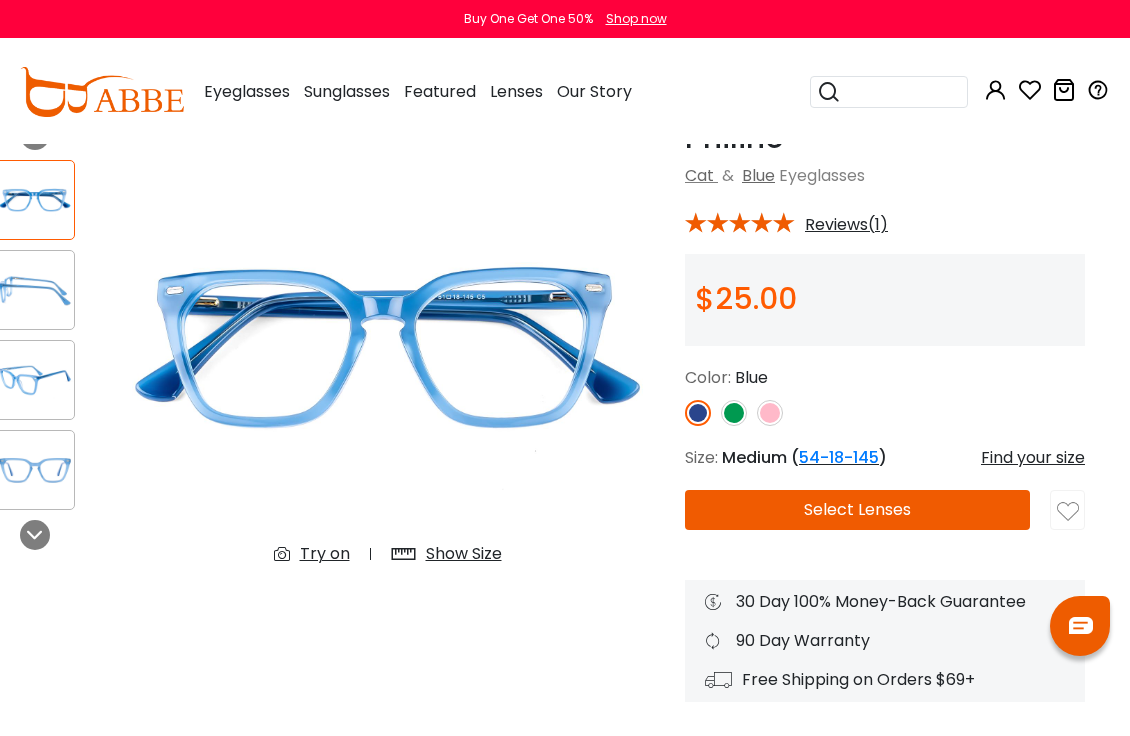 click on "Select Lenses" at bounding box center [857, 510] 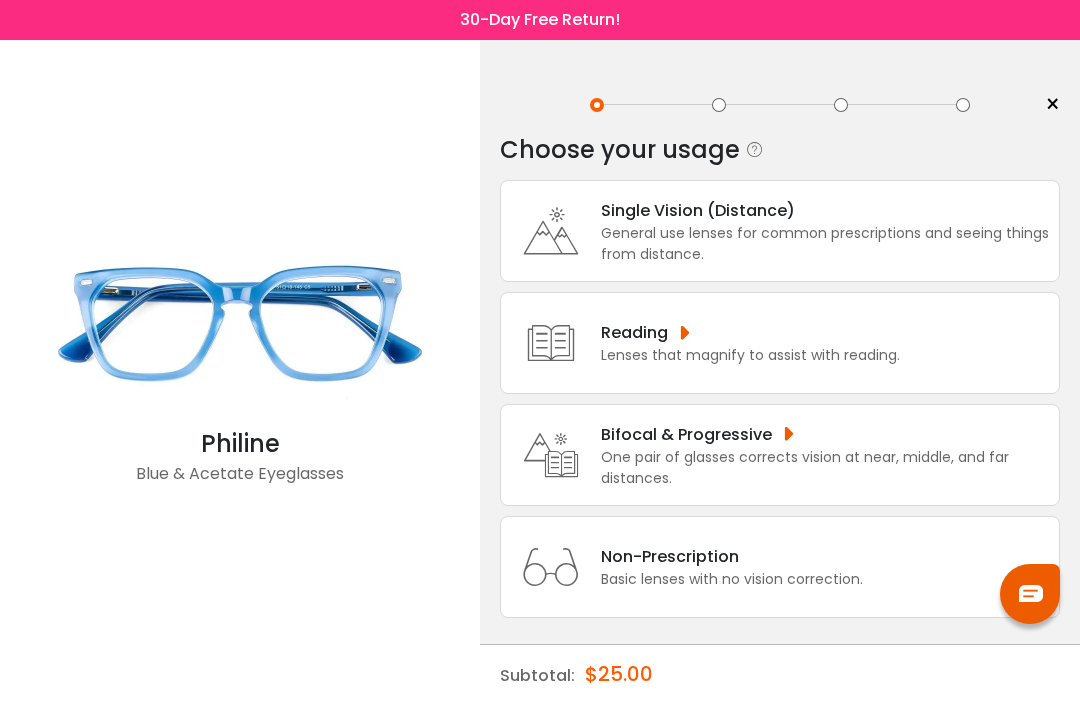 scroll, scrollTop: 0, scrollLeft: 0, axis: both 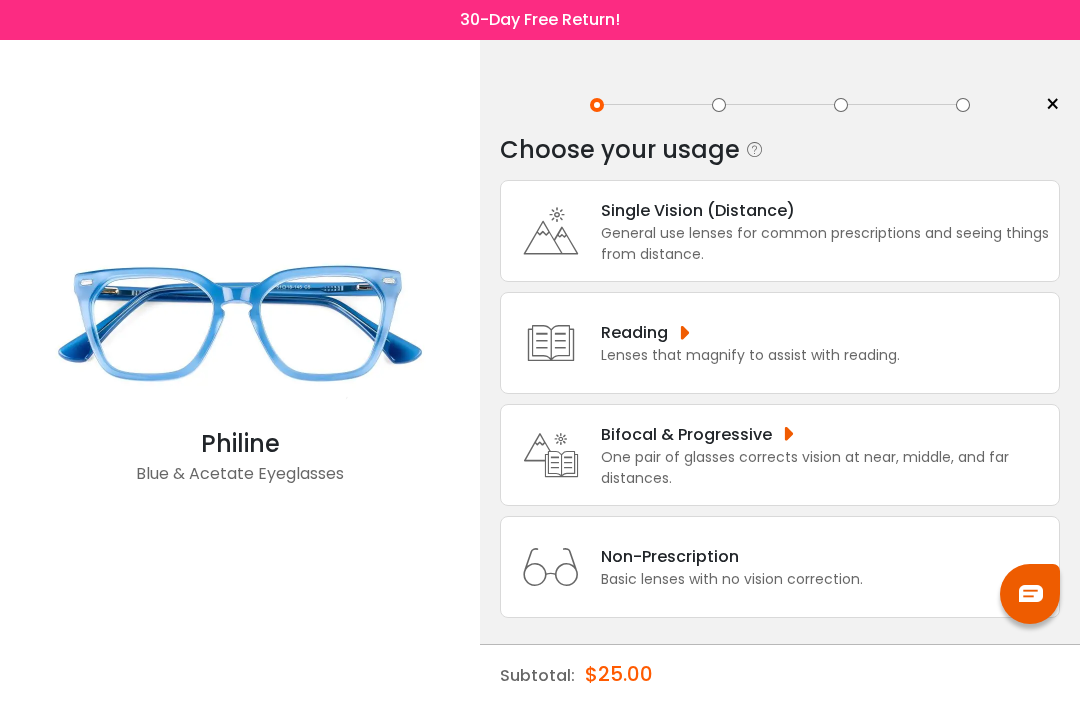 click at bounding box center [551, 231] 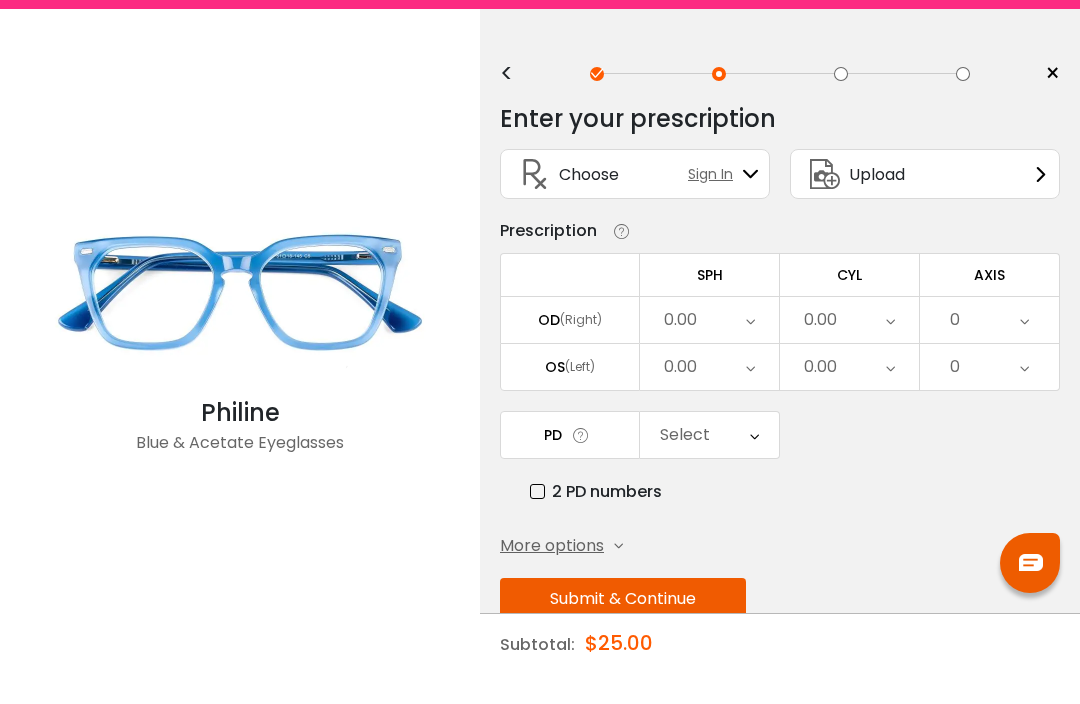 scroll, scrollTop: 0, scrollLeft: 0, axis: both 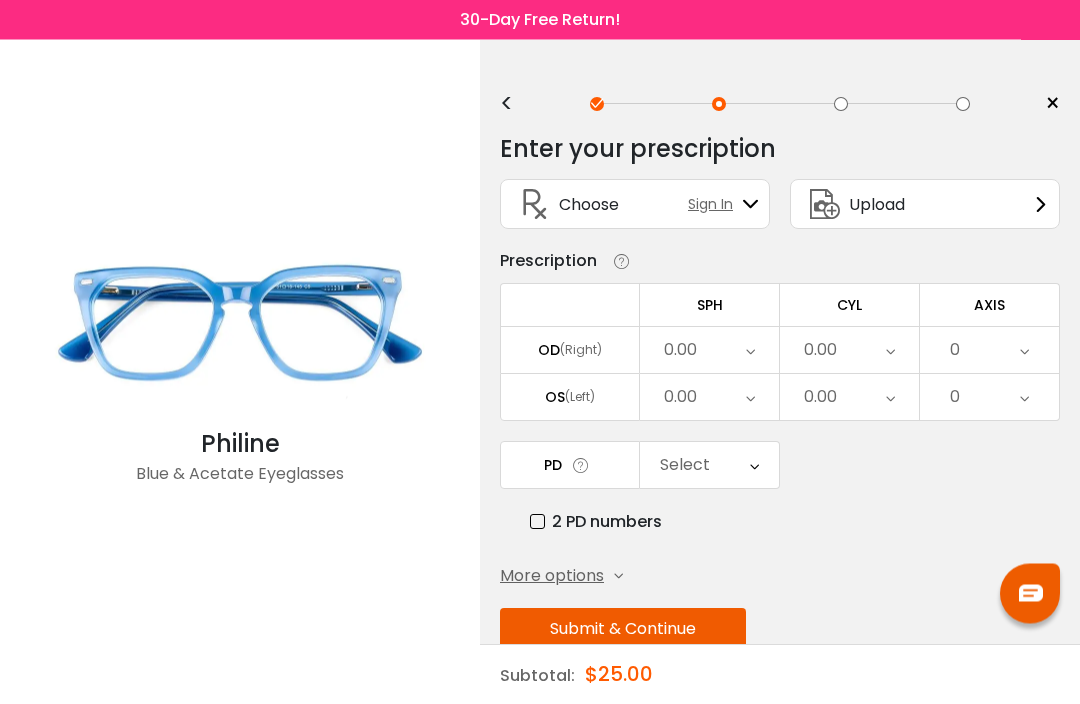 click on "<" at bounding box center (515, 105) 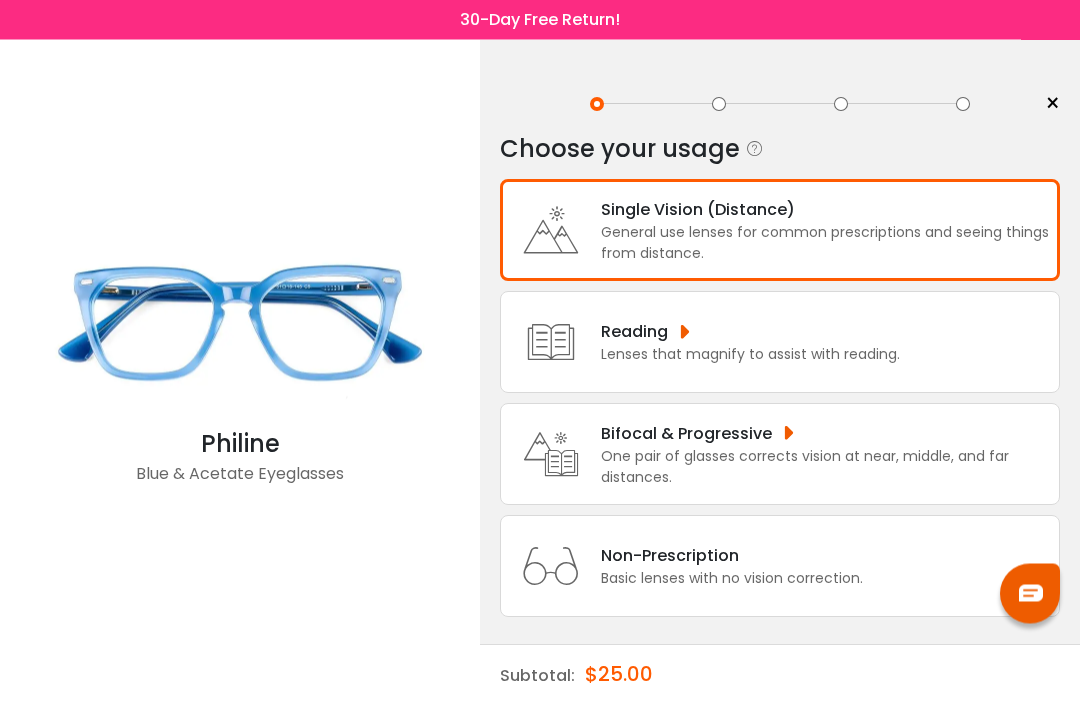 scroll, scrollTop: 0, scrollLeft: 0, axis: both 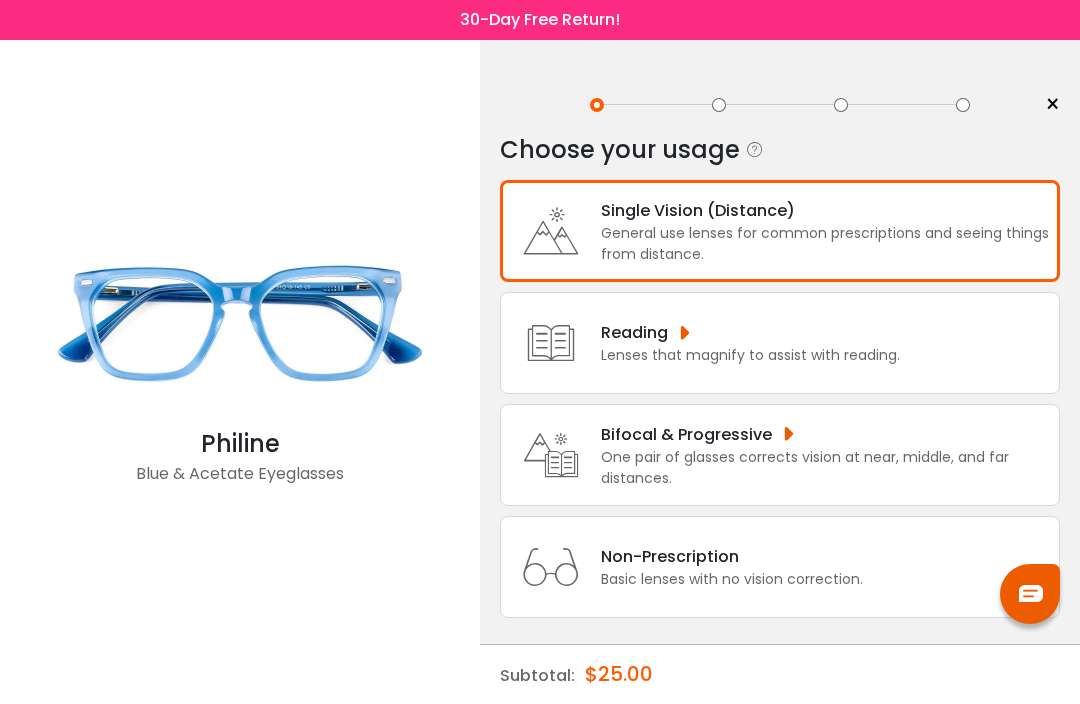 click on "×" at bounding box center [1045, 105] 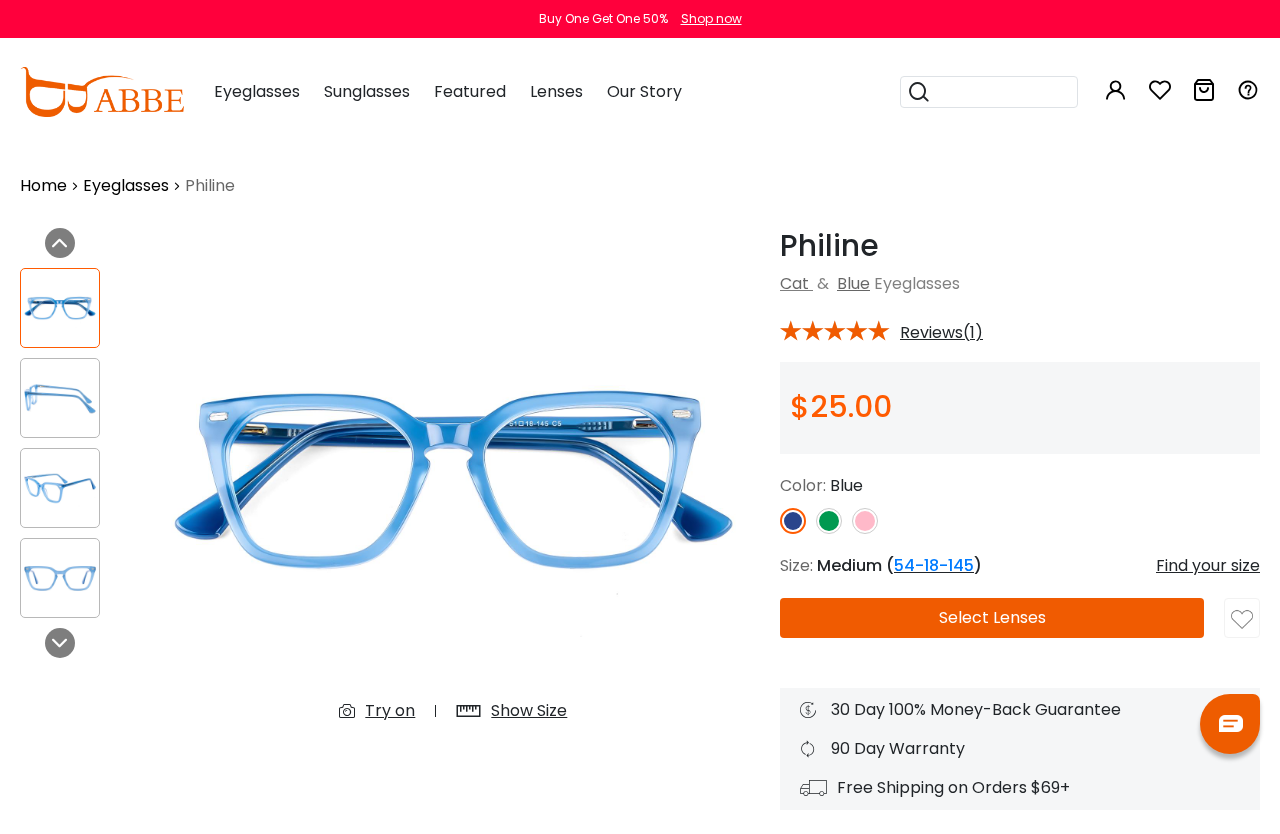 scroll, scrollTop: 0, scrollLeft: 0, axis: both 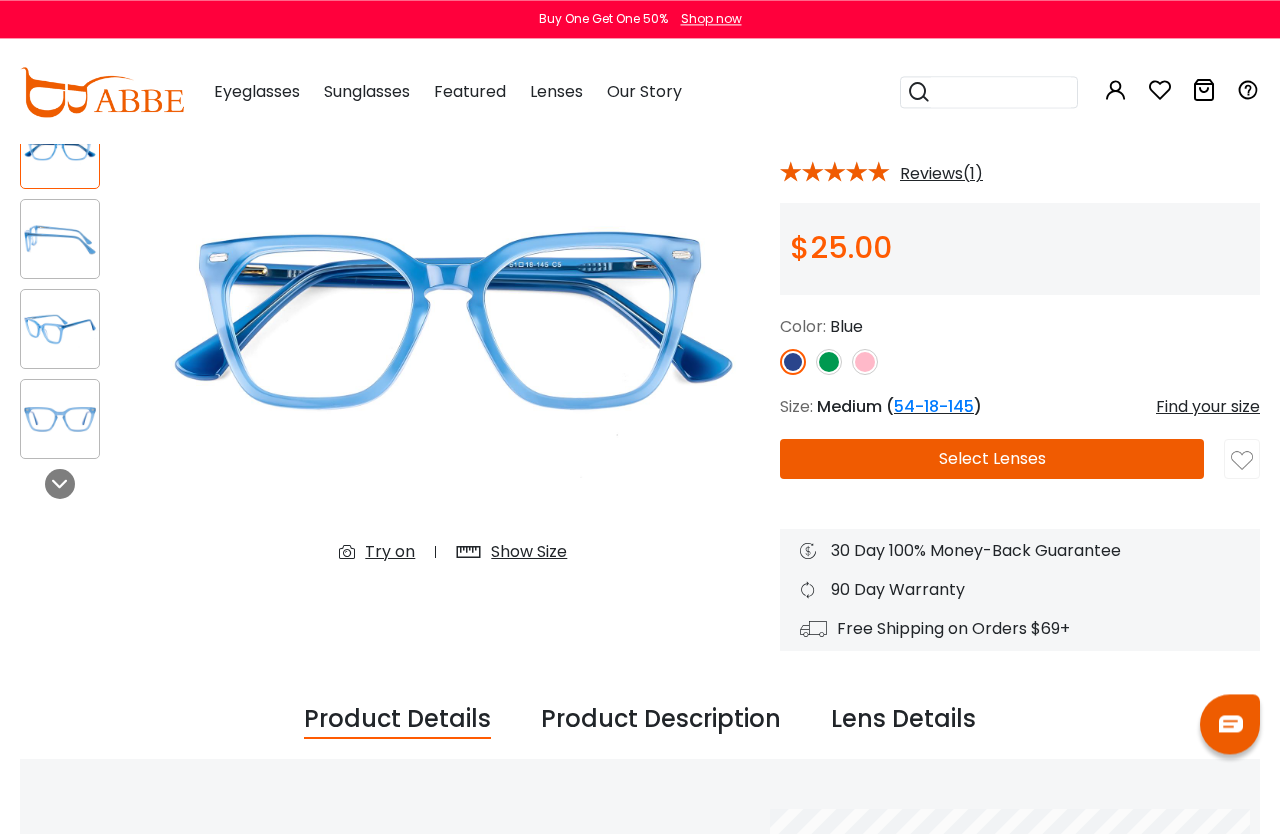 click at bounding box center [1242, 461] 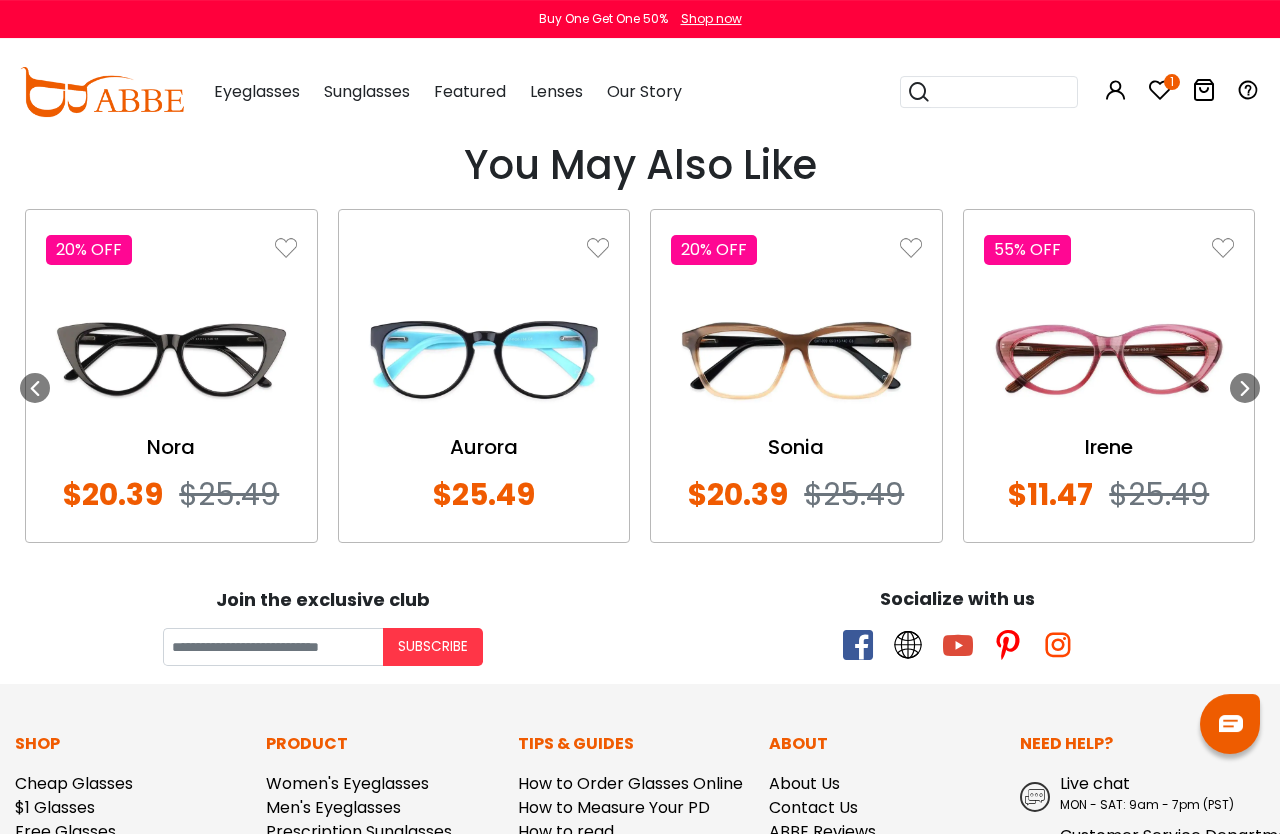 scroll, scrollTop: 1802, scrollLeft: 0, axis: vertical 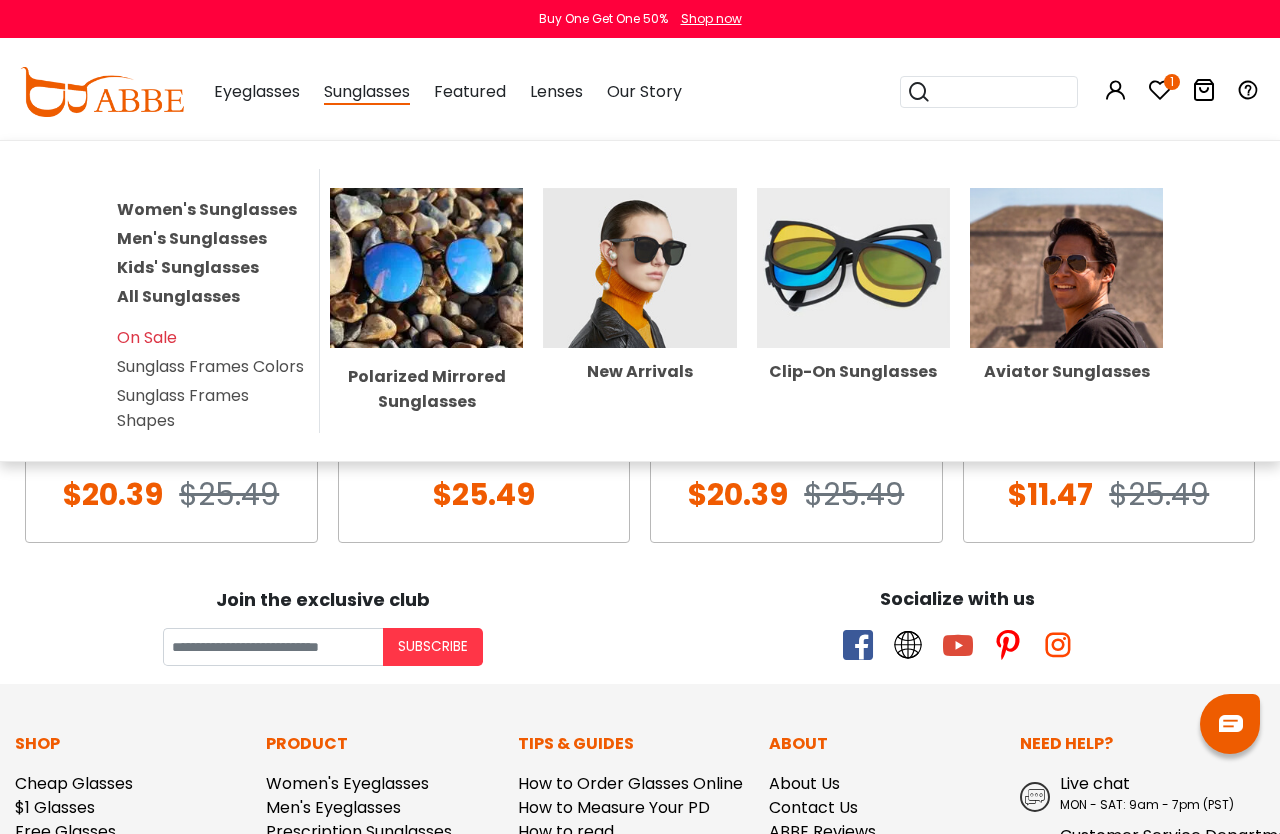 click on "Women's Sunglasses" at bounding box center [207, 209] 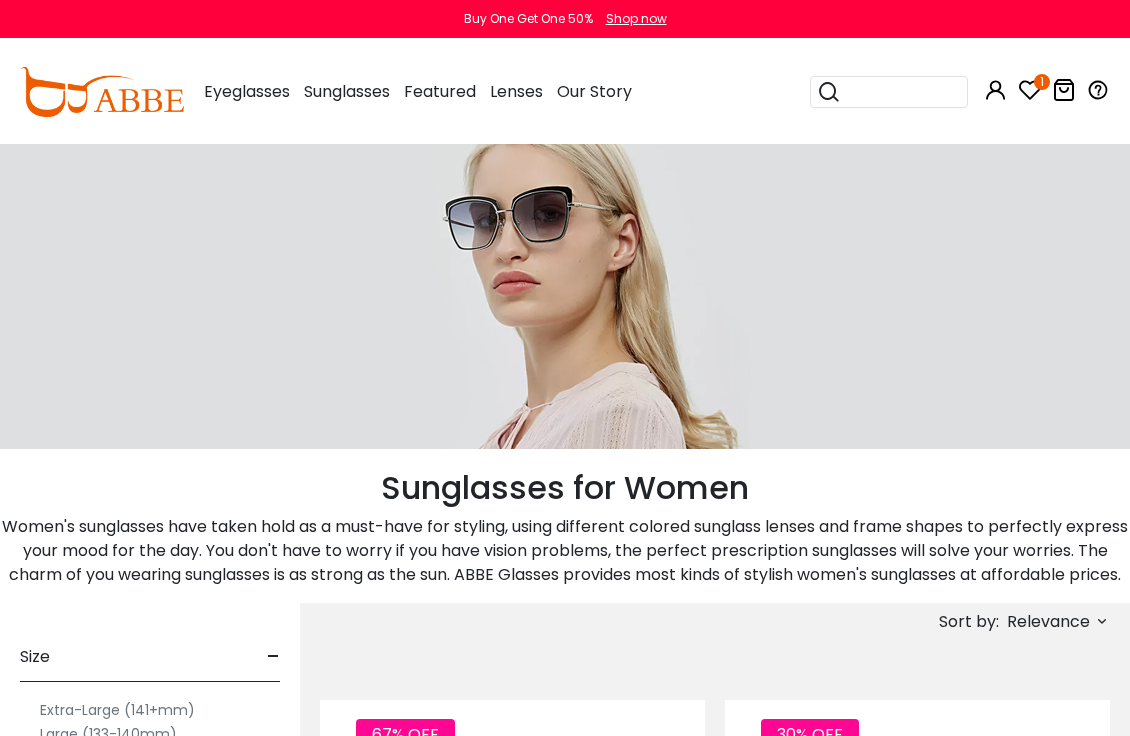 scroll, scrollTop: 0, scrollLeft: 0, axis: both 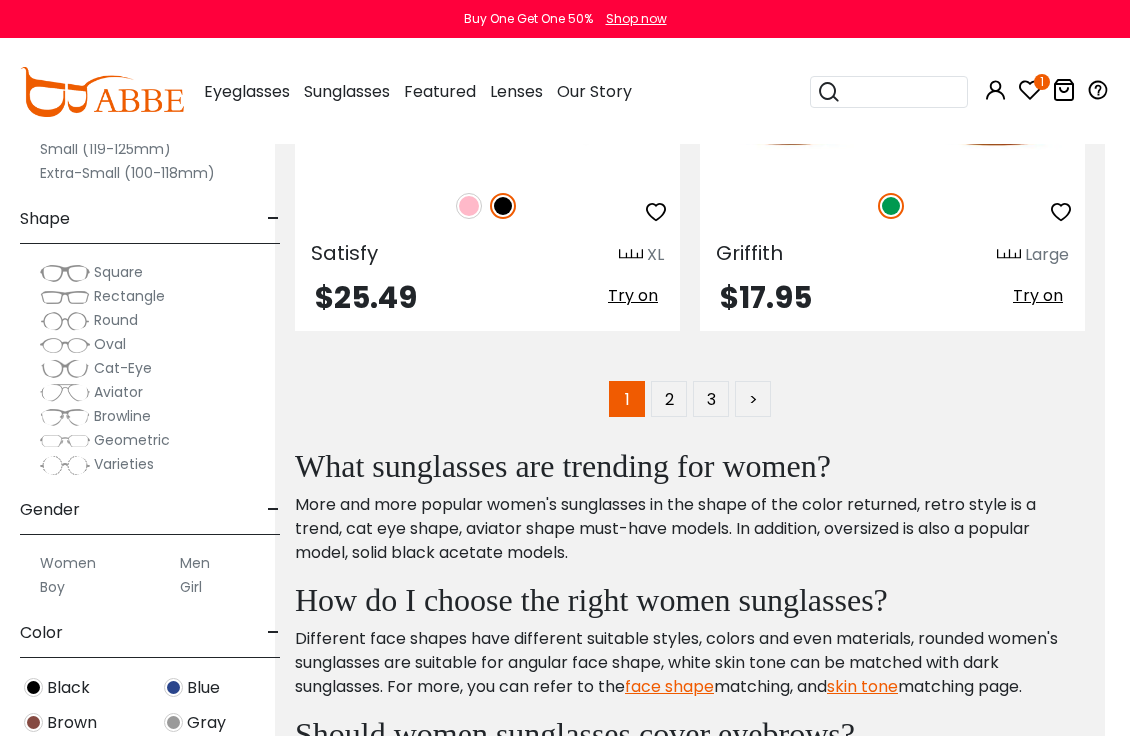 click on "2" at bounding box center [669, 399] 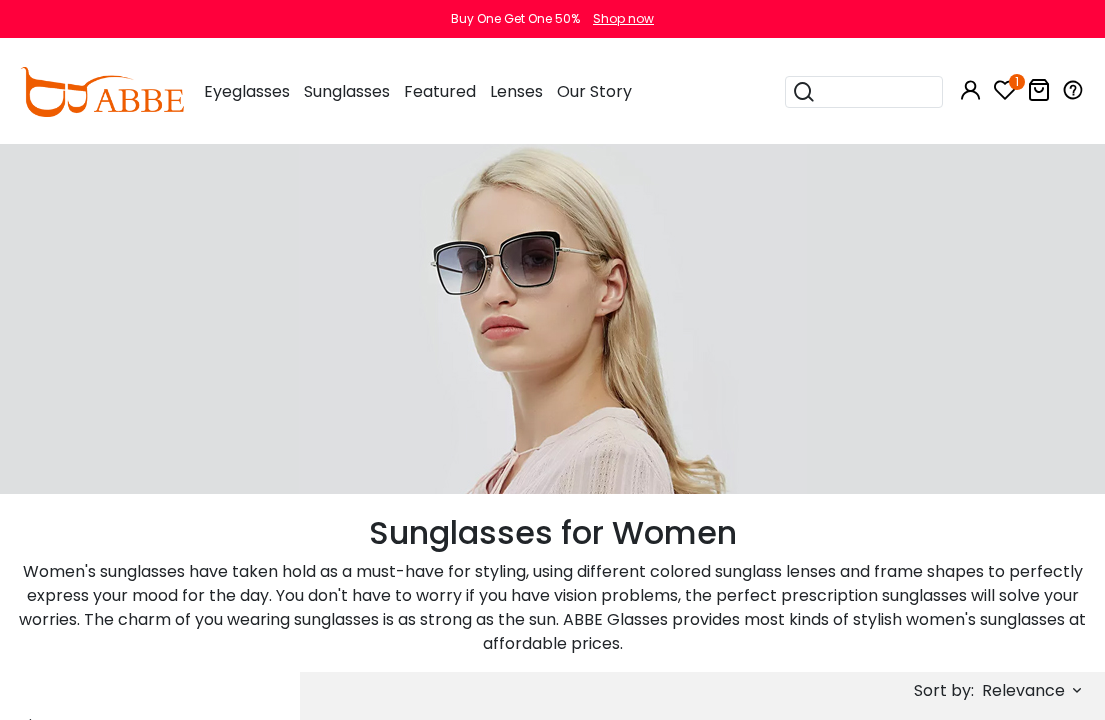 scroll, scrollTop: 360, scrollLeft: 22, axis: both 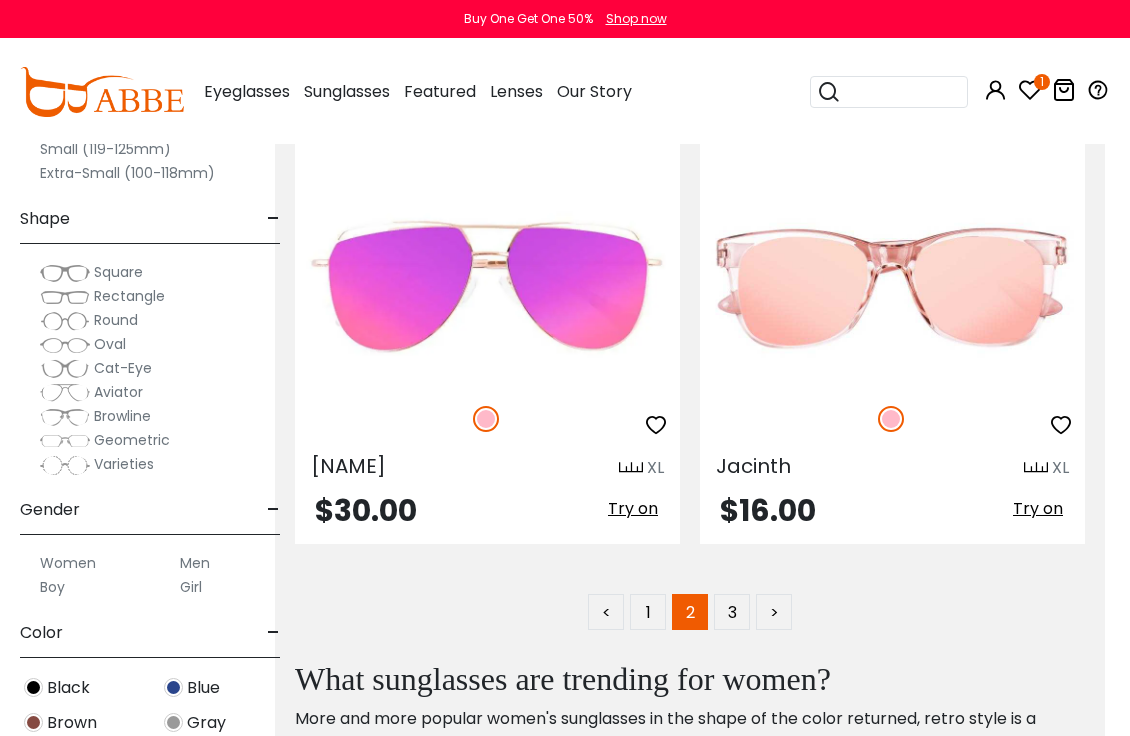 click on "3" at bounding box center (732, 612) 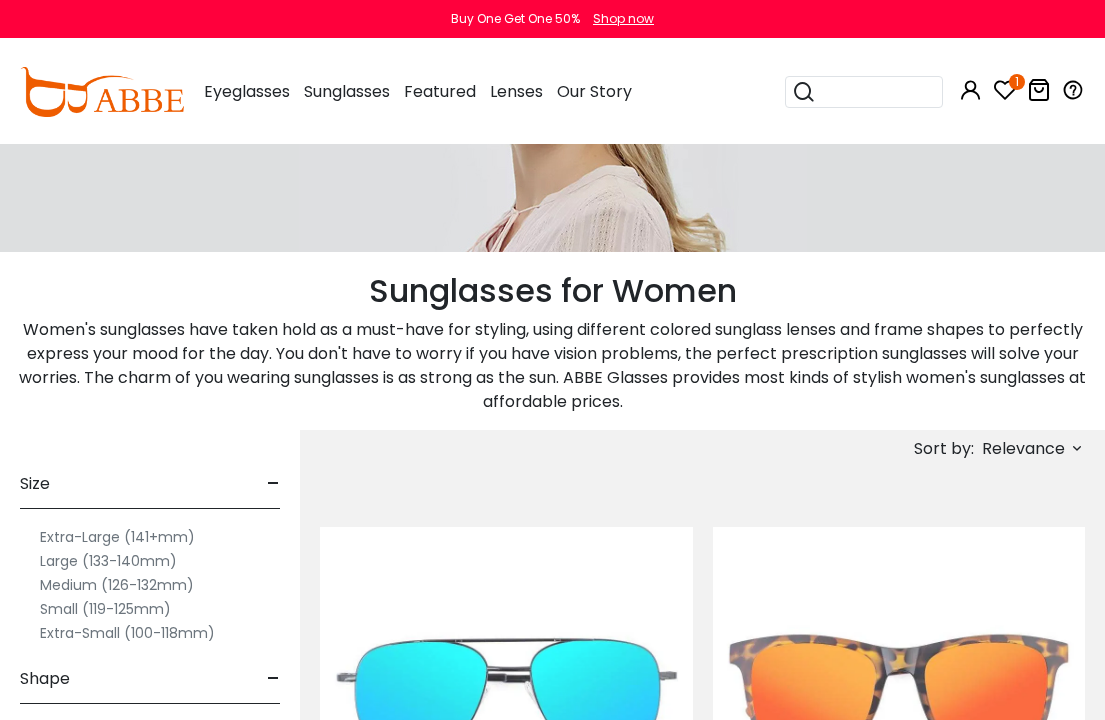 scroll, scrollTop: 0, scrollLeft: 0, axis: both 